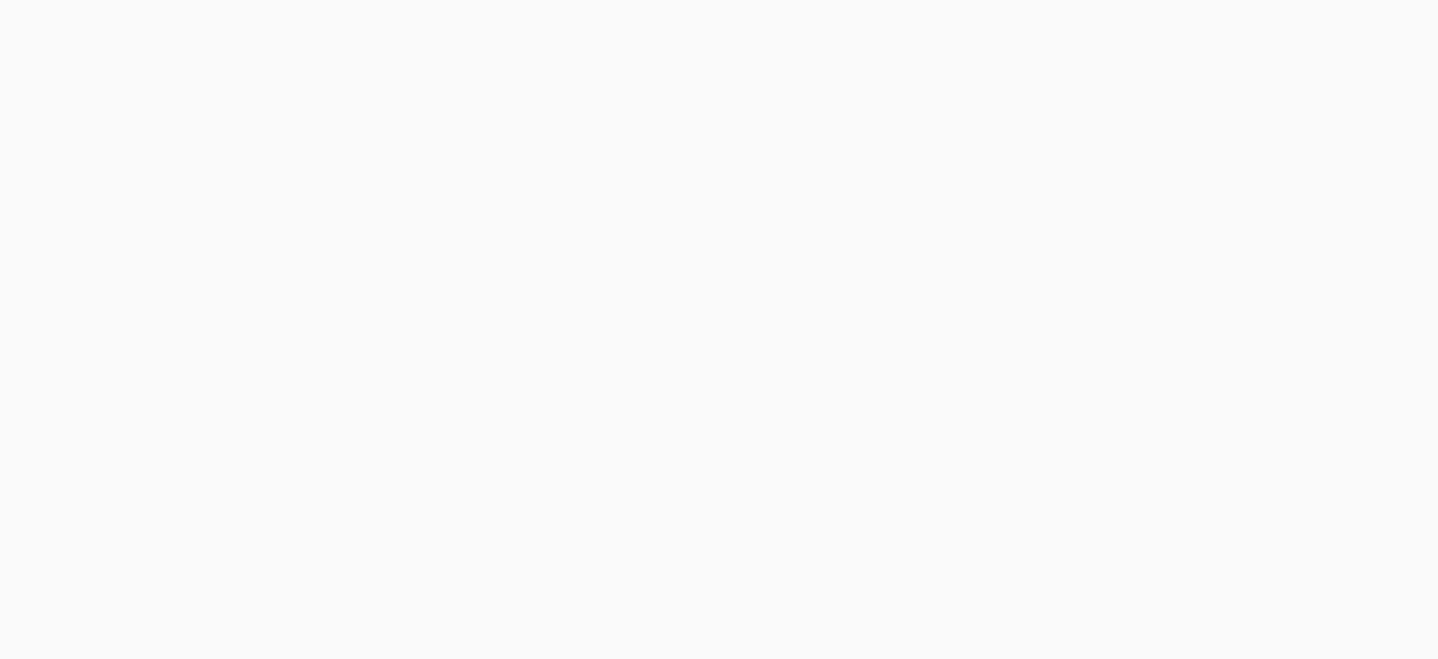 scroll, scrollTop: 0, scrollLeft: 0, axis: both 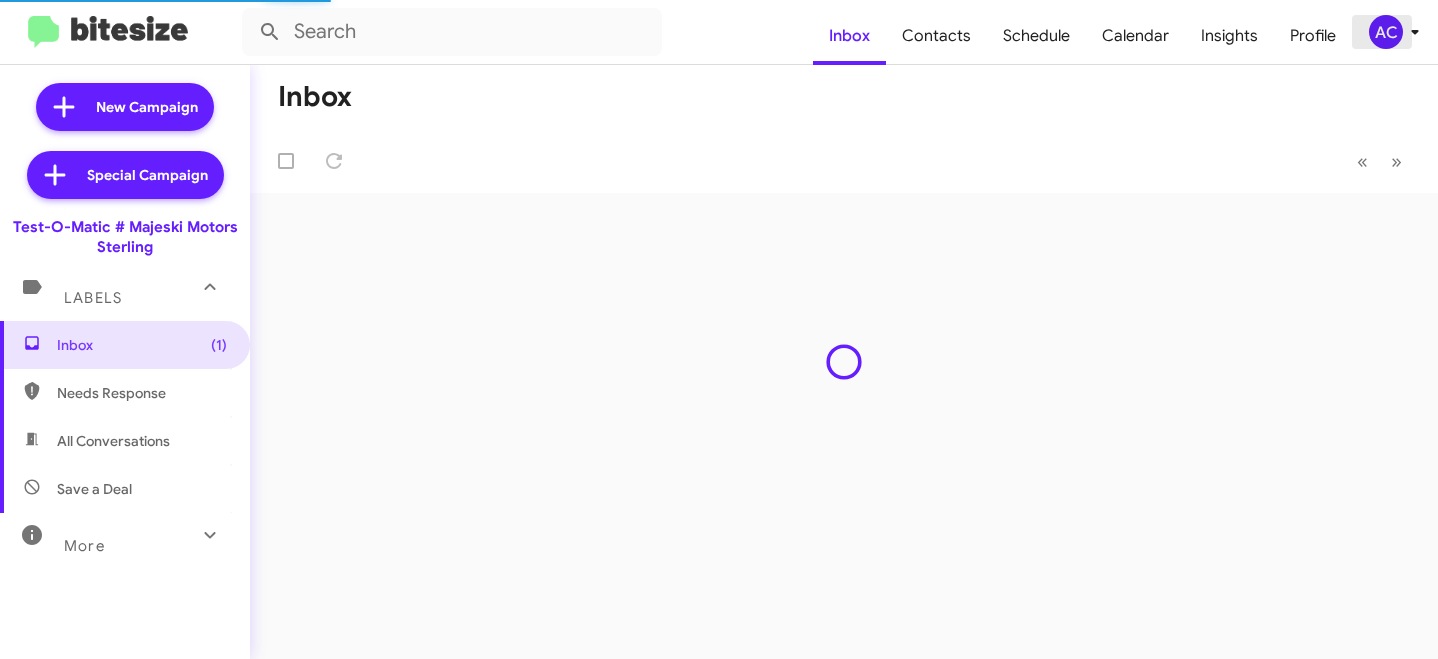 click on "AC" 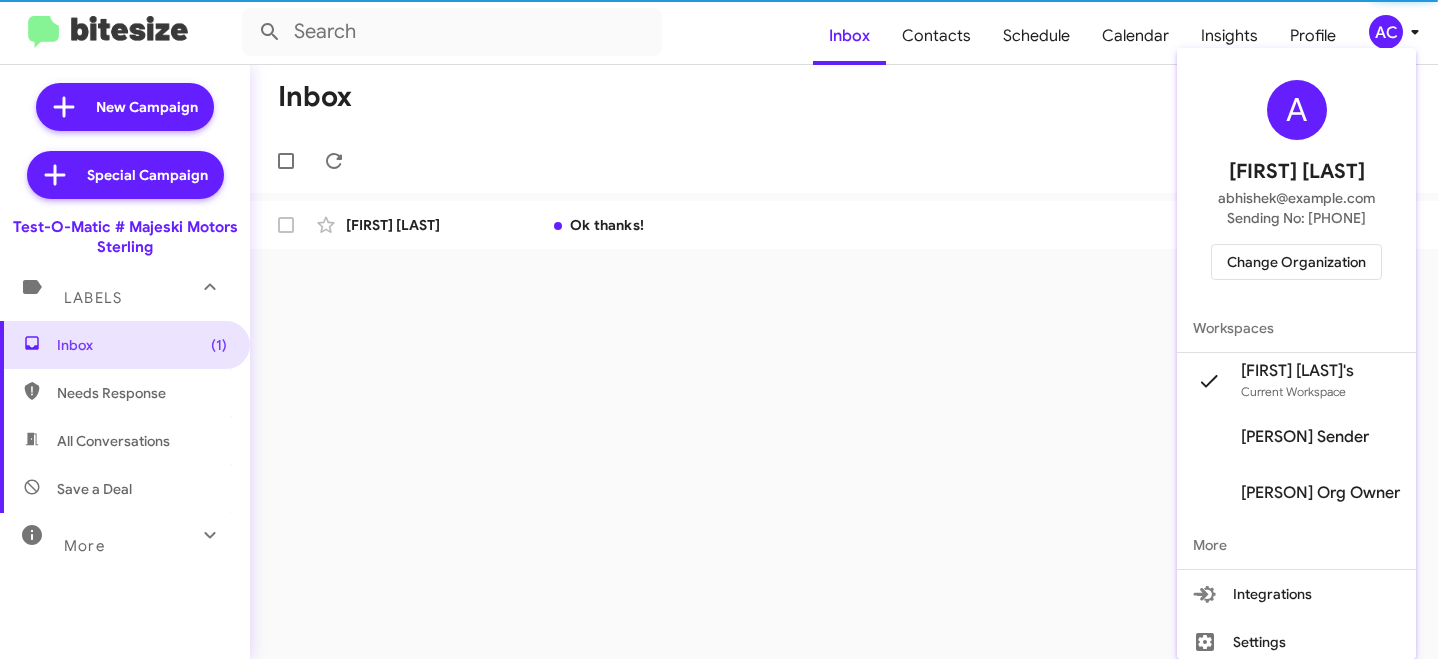 scroll, scrollTop: 63, scrollLeft: 0, axis: vertical 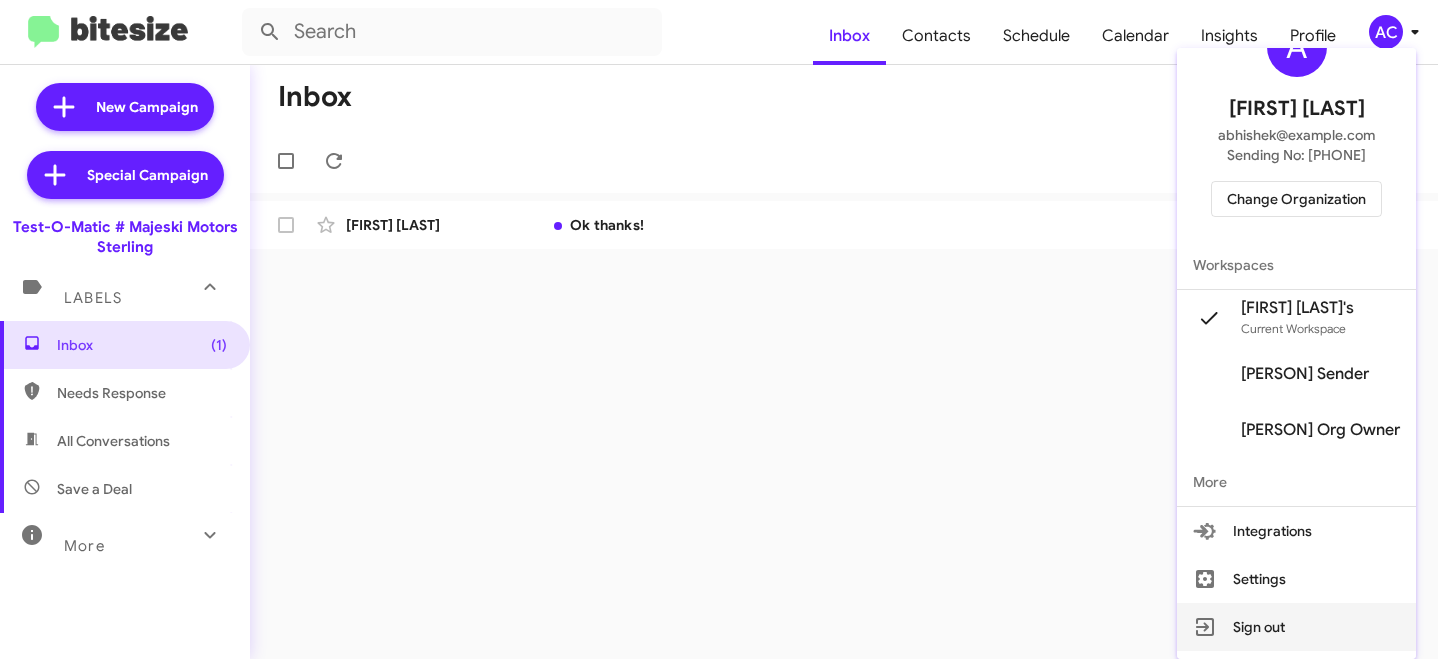 click on "Sign out" at bounding box center (1296, 627) 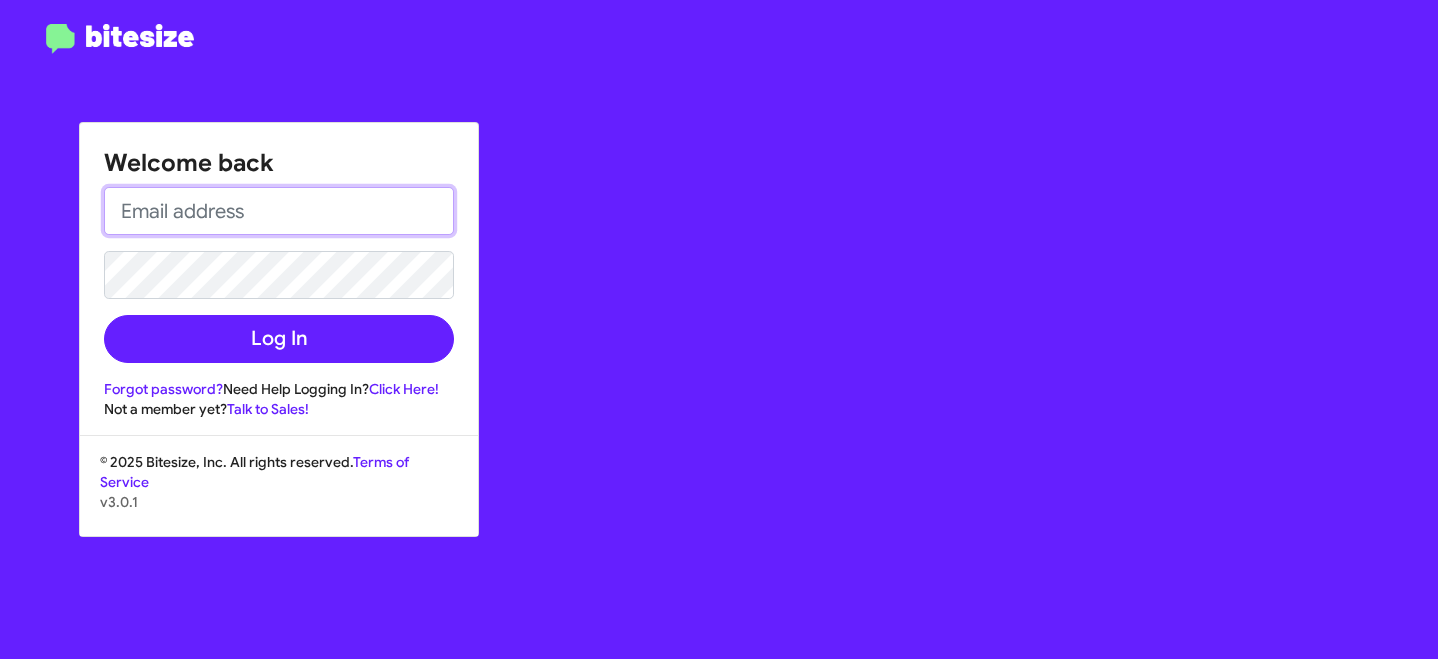 click at bounding box center (279, 211) 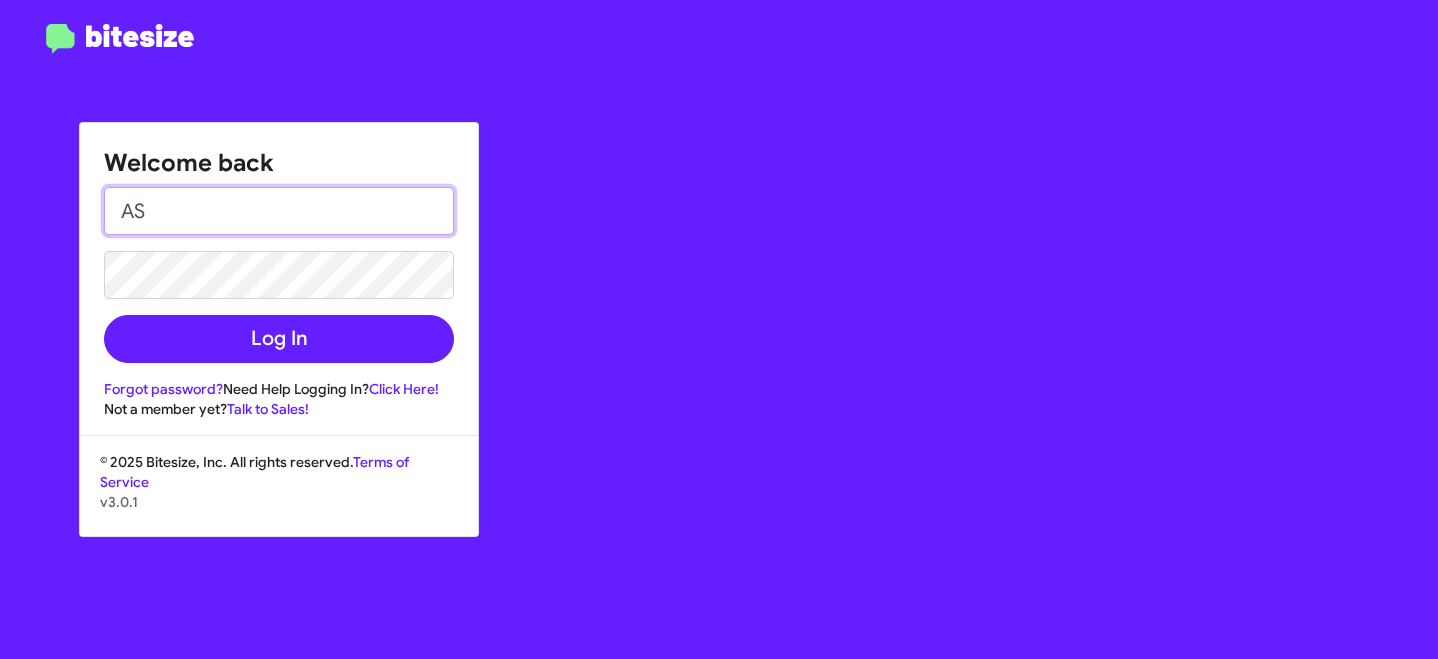 type on "A" 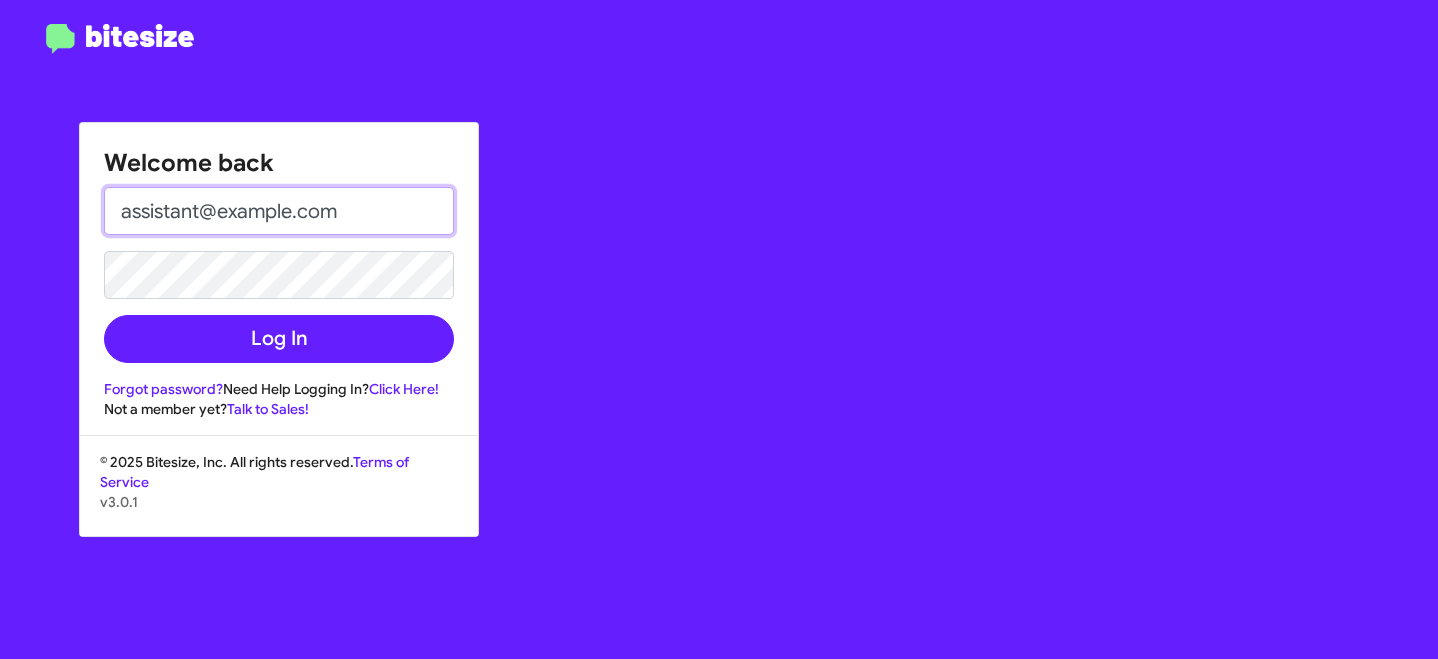 type on "assistant@bitesize.co" 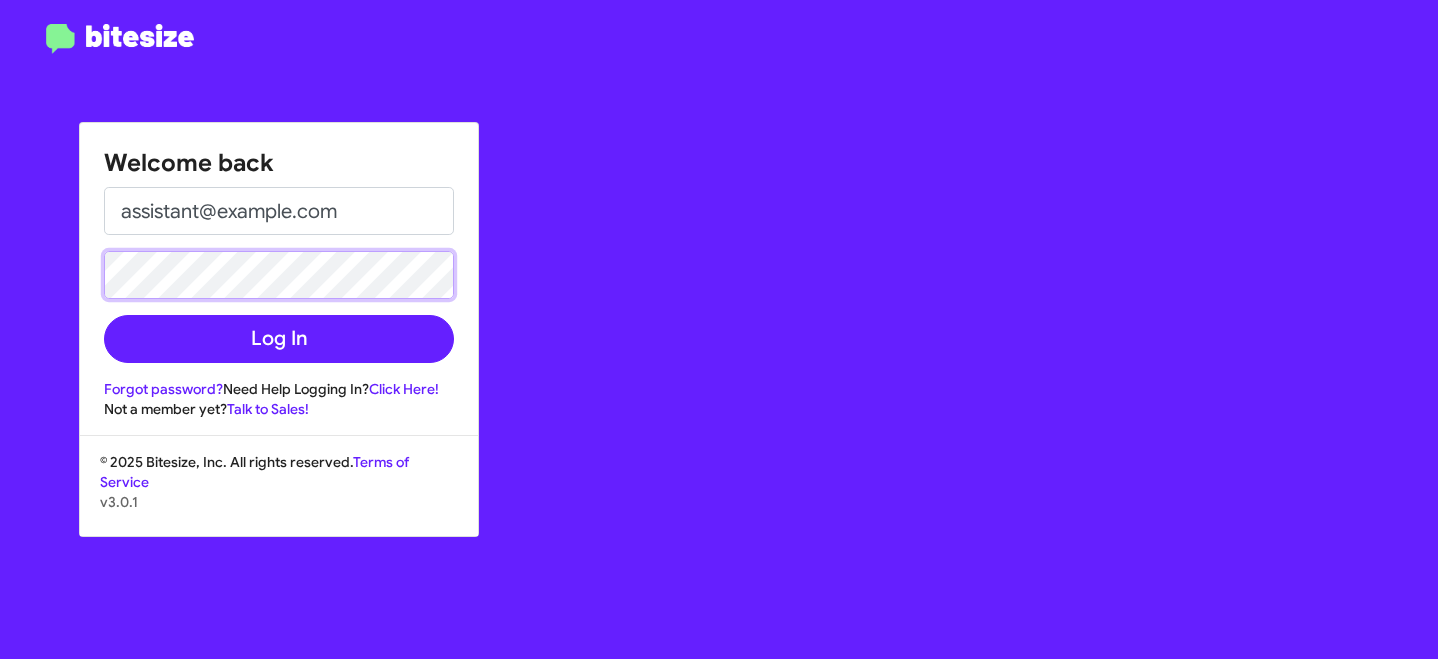 click on "Log In" 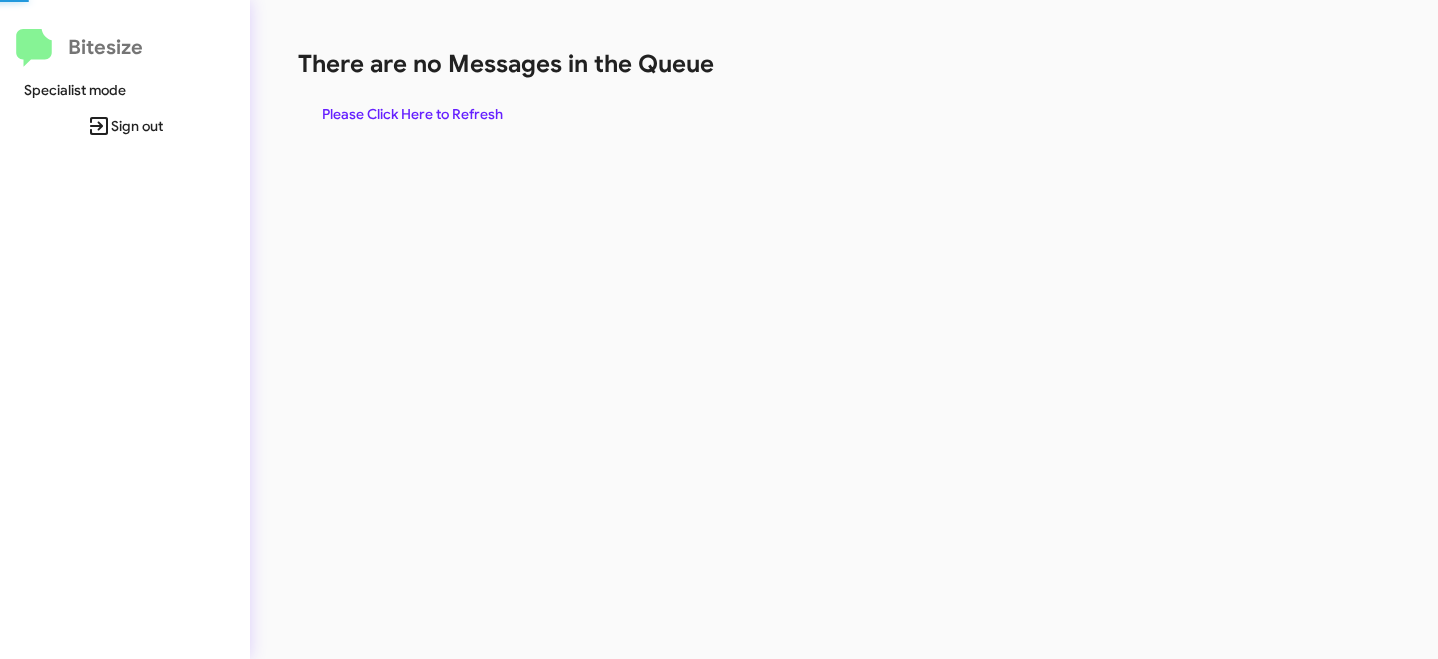 scroll, scrollTop: 0, scrollLeft: 0, axis: both 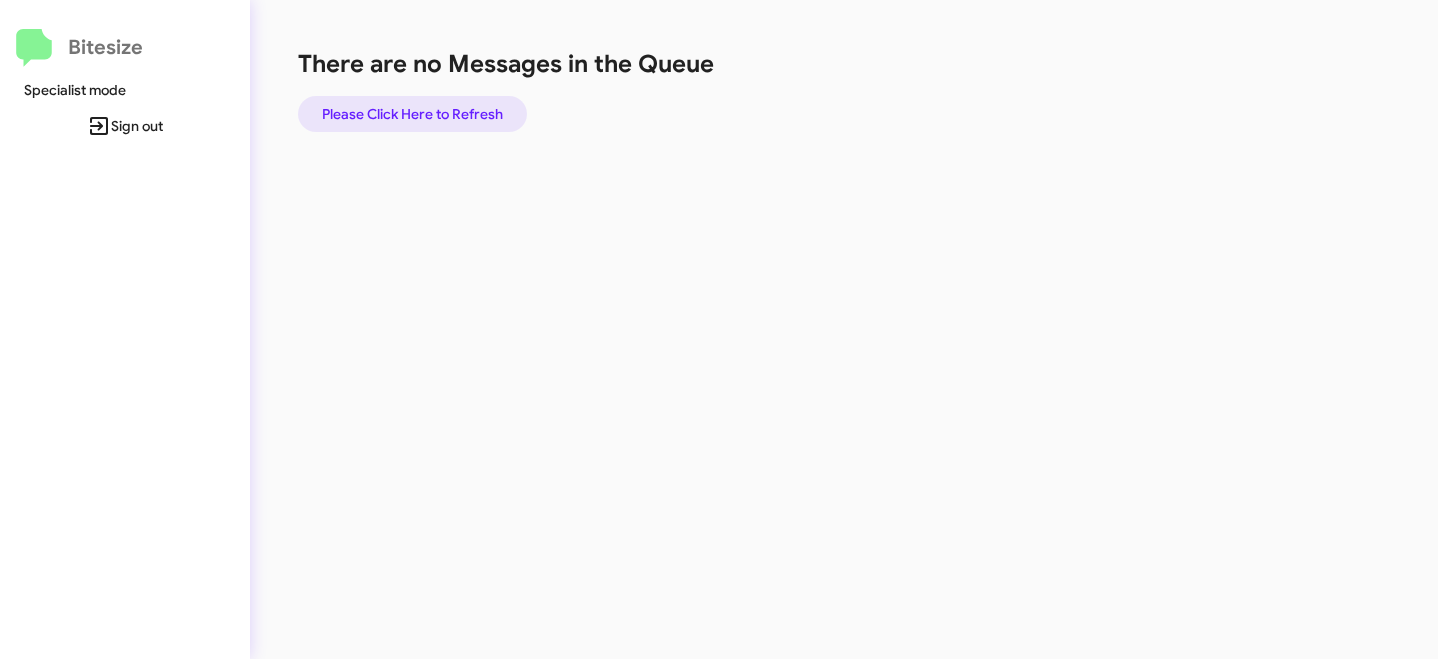 click on "Please Click Here to Refresh" 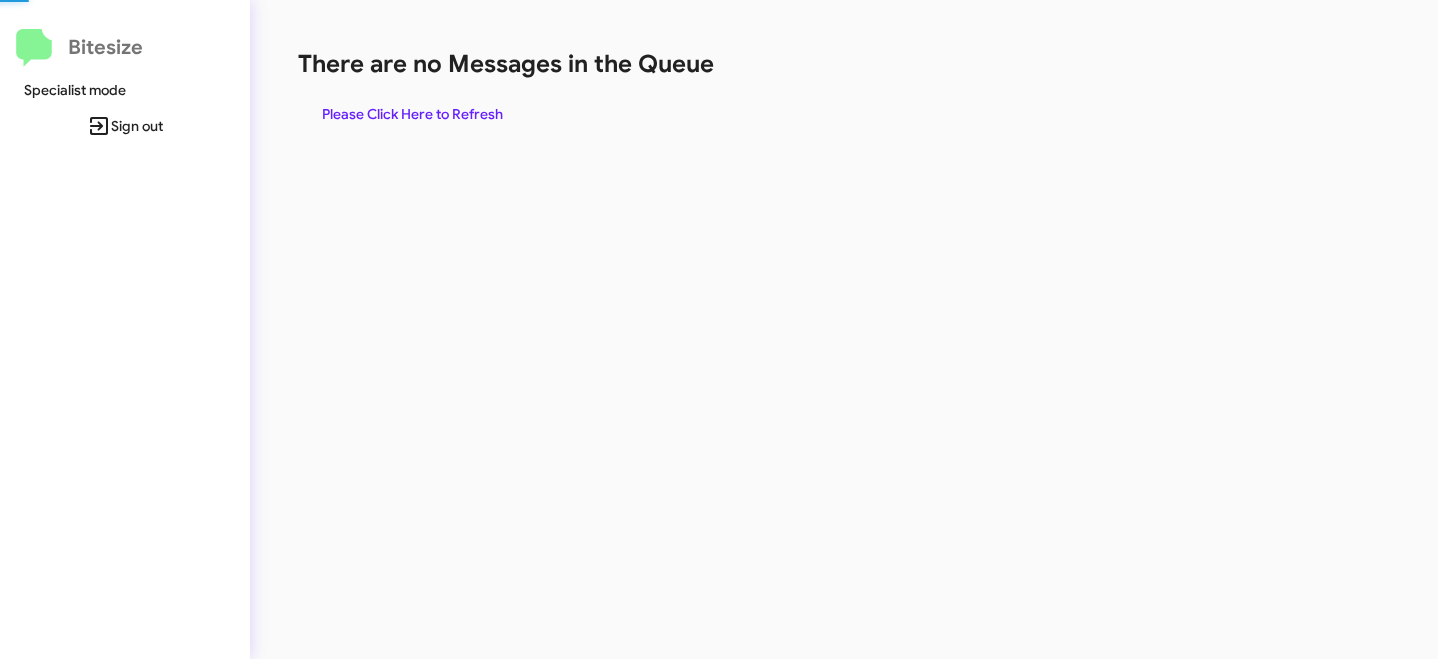 scroll, scrollTop: 0, scrollLeft: 0, axis: both 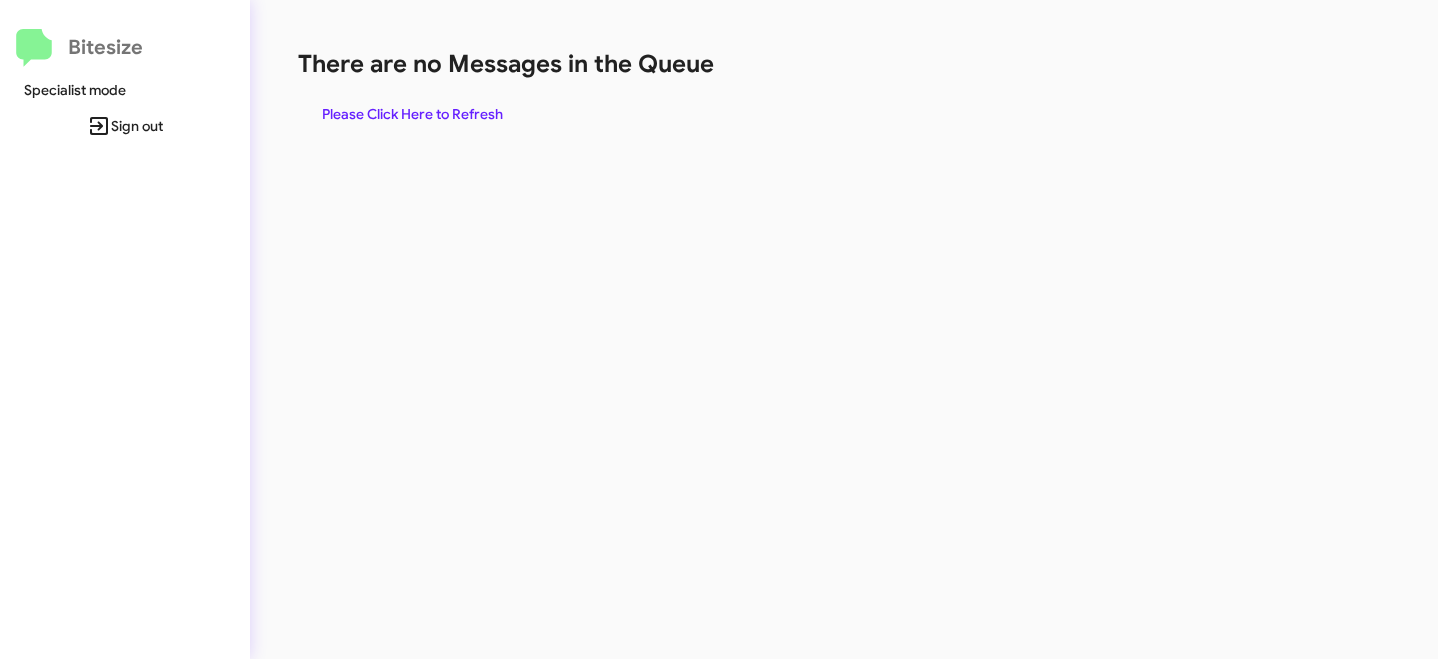 click on "Please Click Here to Refresh" 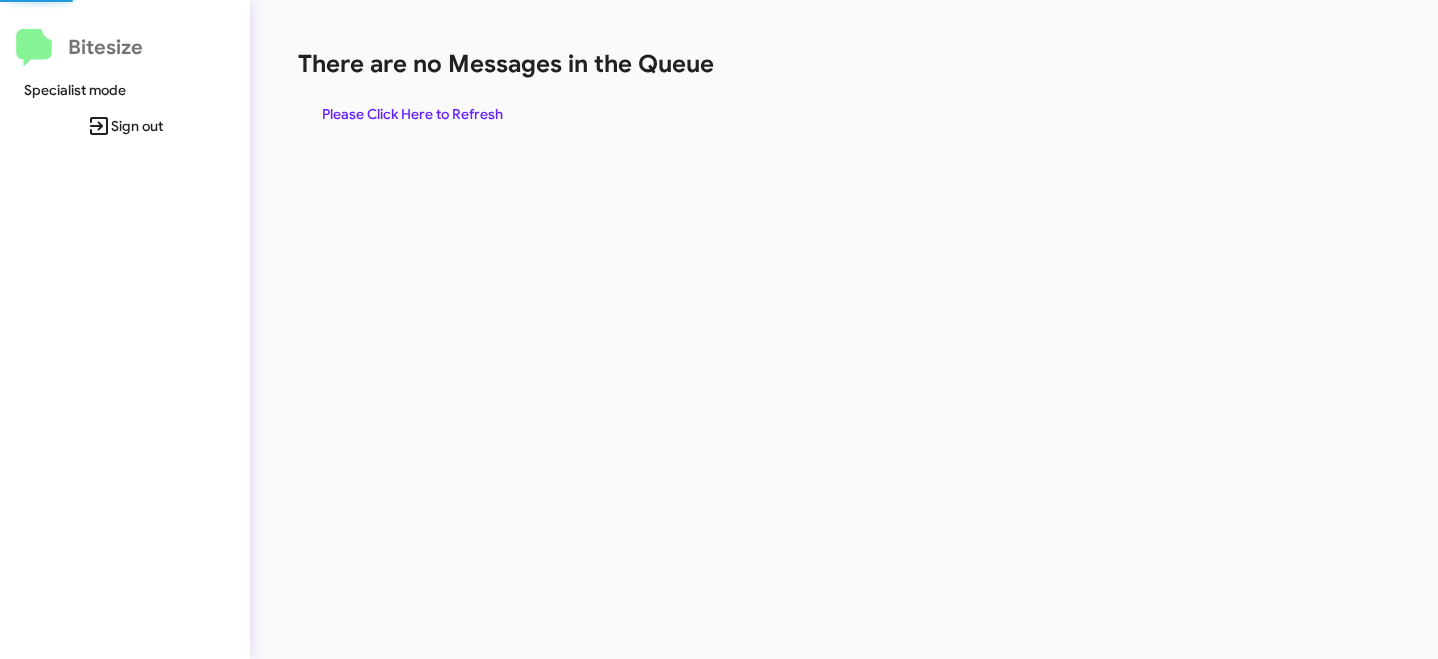 scroll, scrollTop: 0, scrollLeft: 0, axis: both 